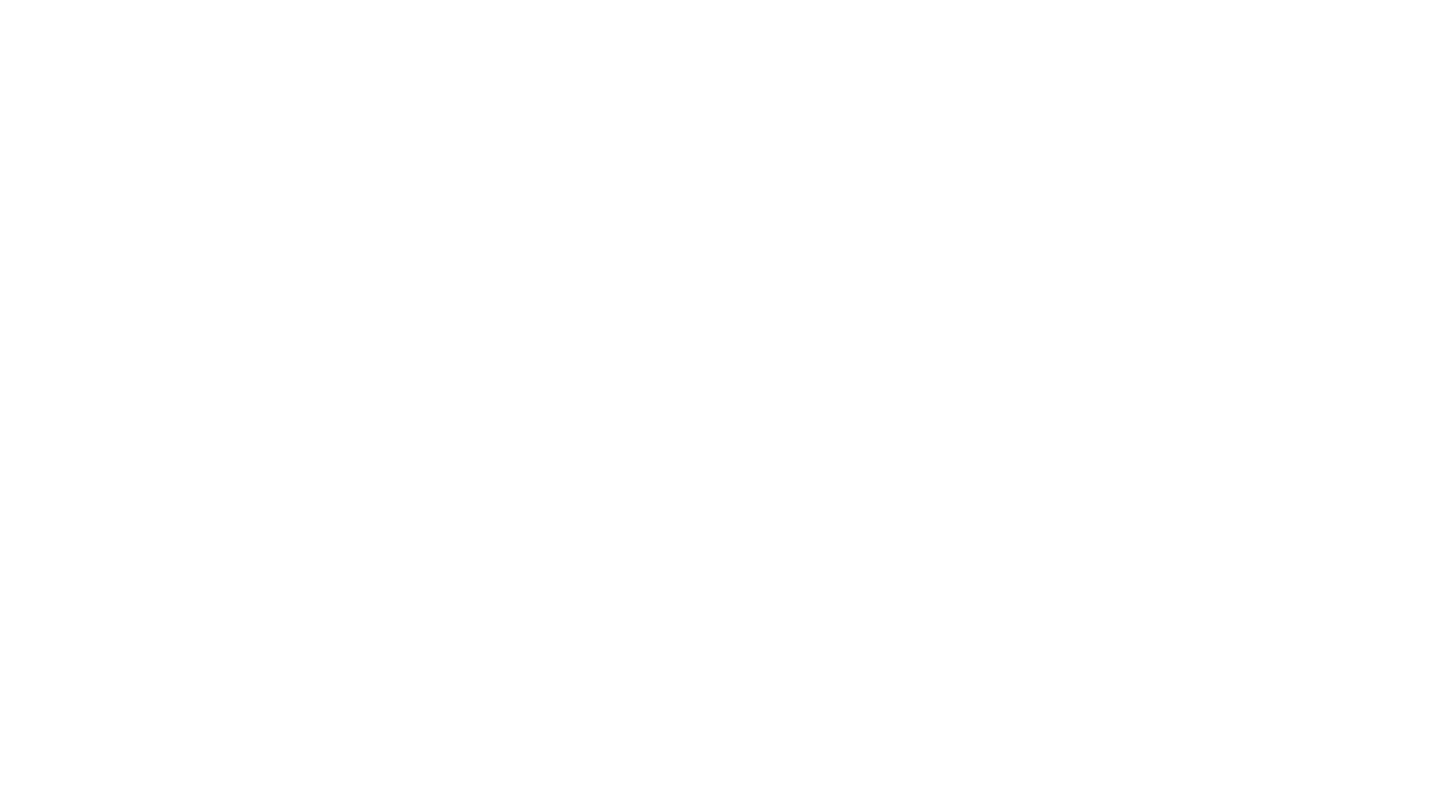 scroll, scrollTop: 0, scrollLeft: 0, axis: both 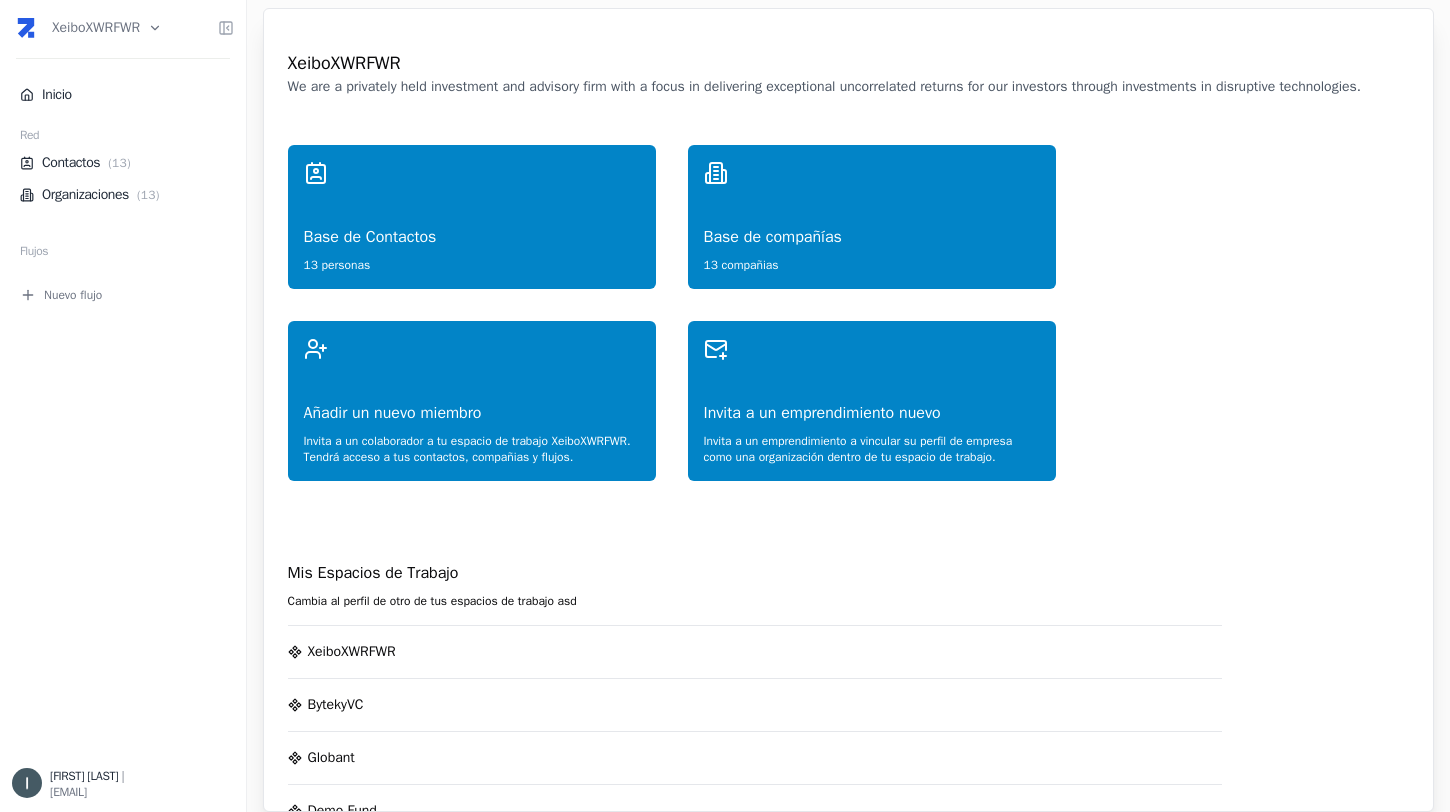 click on "X [COMPANY] Inicio Red Contactos ( 13 ) Organizaciones ( 13 ) Flujos Nuevo flujo [FIRST] [LAST] | [EMAIL] X [COMPANY] We are a privately held investment and advisory firm with a focus in delivering exceptional uncorrelated returns for our investors through investments in disruptive technologies. Base de Contactos 13 personas Base de compañías 13 compañías Añadir un nuevo miembro Invita a un colaborador a tu espacio de trabajo XeiboXWRFWR . Tendrá acceso a tus contactos, compañias y flujos. Invita a un emprendimiento nuevo Invita a un emprendimiento a vincular su perfil de empresa como una organización dentro de tu espacio de trabajo. Mis Espacios de Trabajo Cambia al perfil de otro de tus espacios de trabajo asd XeiboXWRFWR BytekyVC Globant Demo Fund APEP Demo Zite - Workspace D Xeibo Ventures TCA Alpha Solaris Cache Ventures Microsoft AI LAB Demo Workspace IAE - Comite Vefy - Demo Newtopia VC MB Holding Americas Partnership Investor Network - InApep Ivan Caride Portfolio IAE" at bounding box center (725, 406) 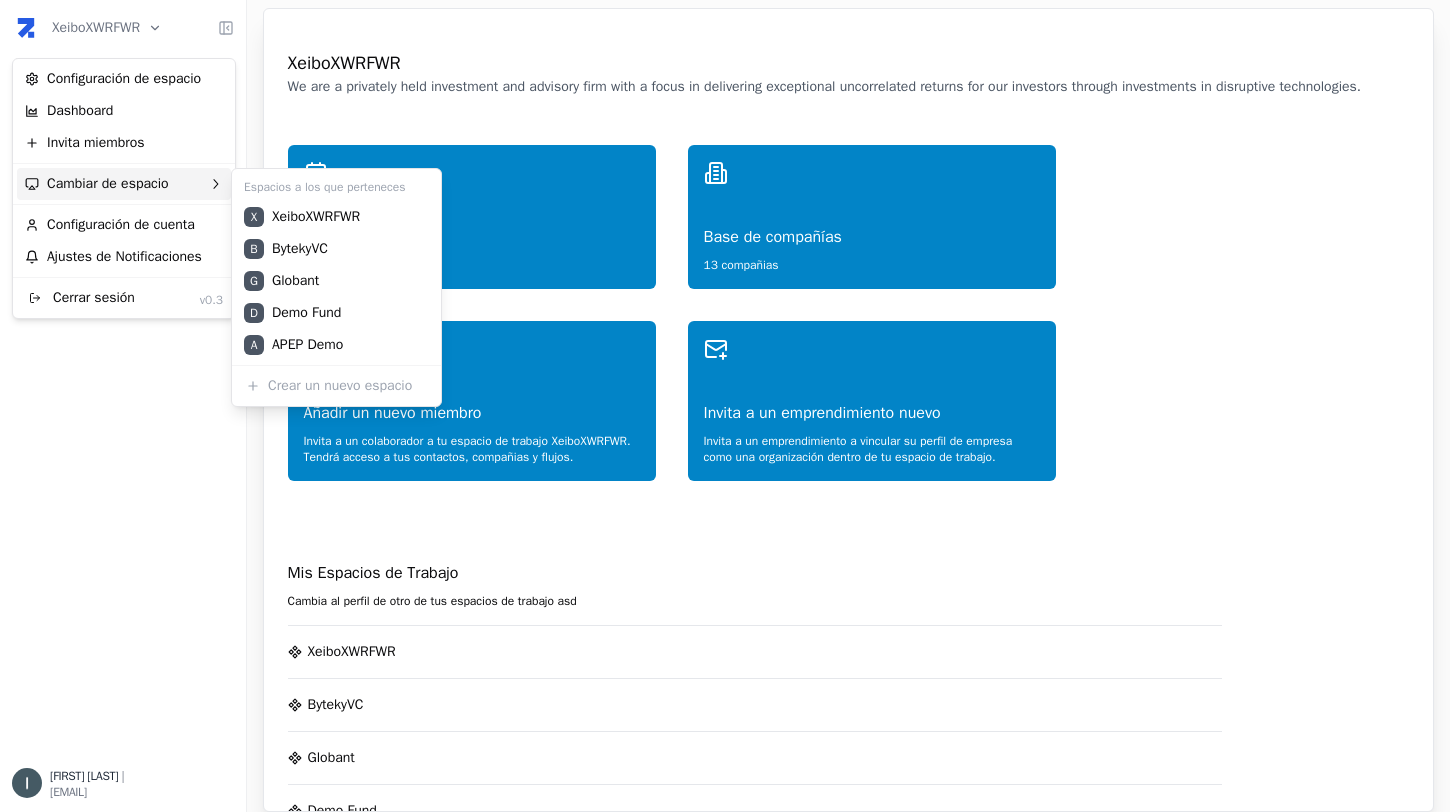click on "Cambiar de espacio" at bounding box center (124, 184) 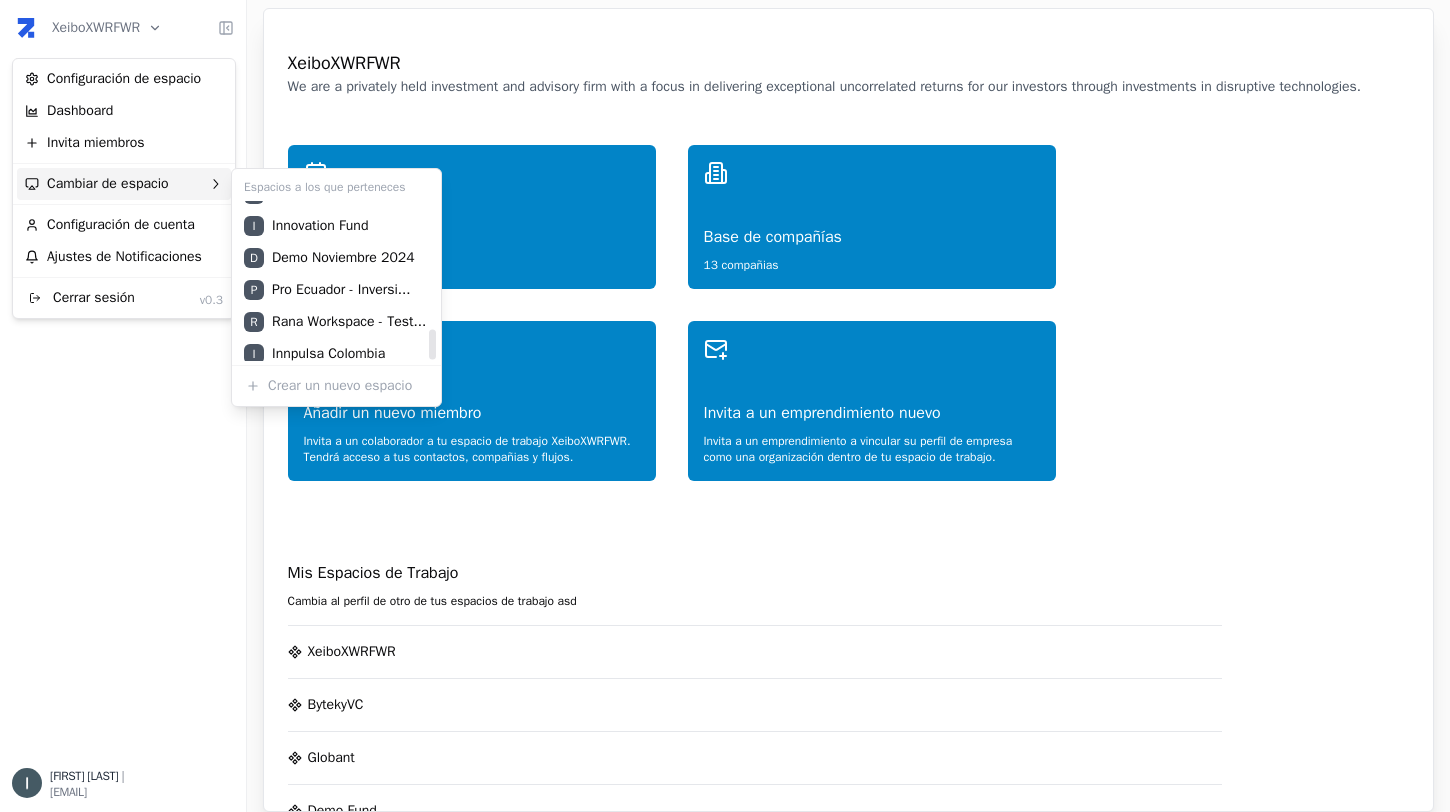 scroll, scrollTop: 672, scrollLeft: 0, axis: vertical 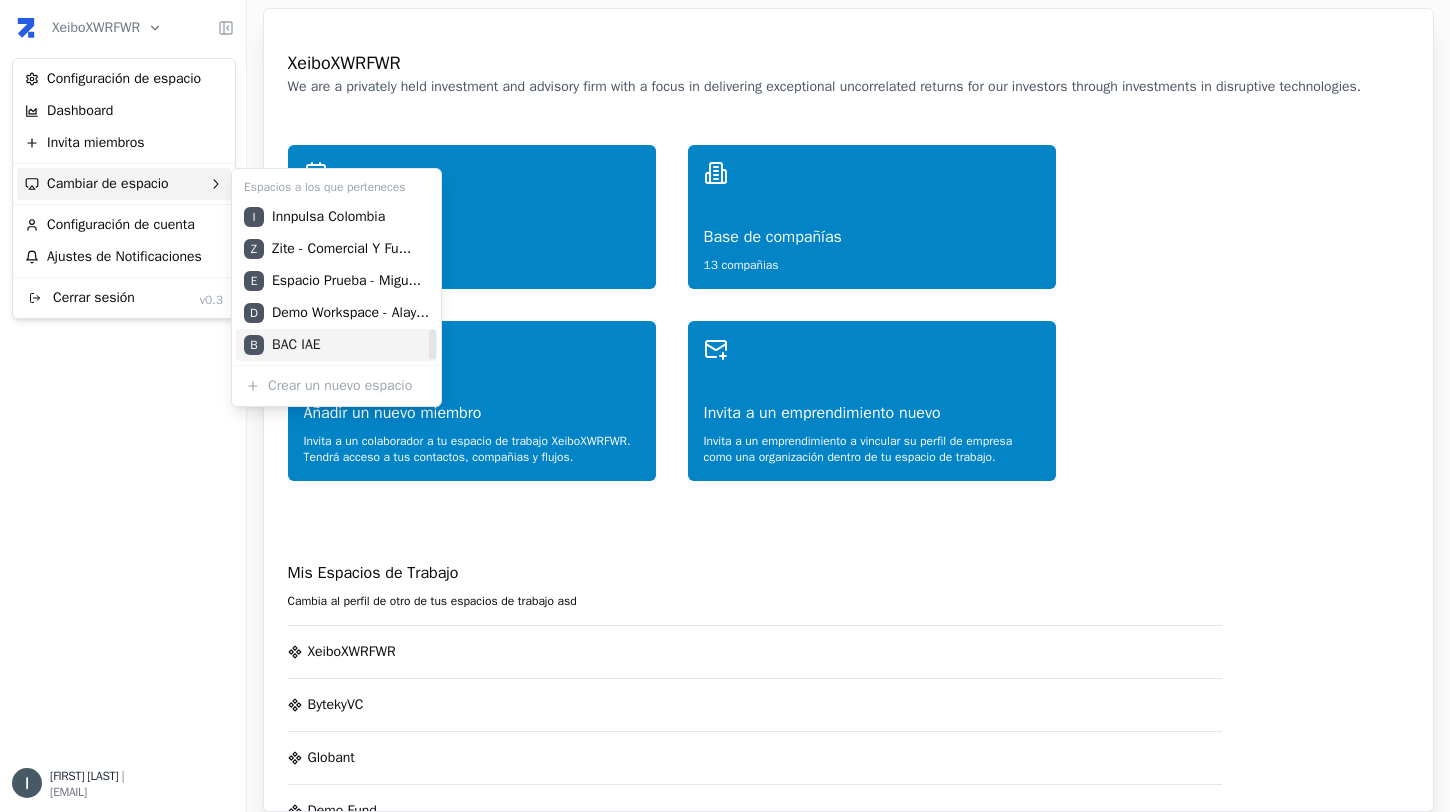 click on "B BAC IAE" at bounding box center [336, 345] 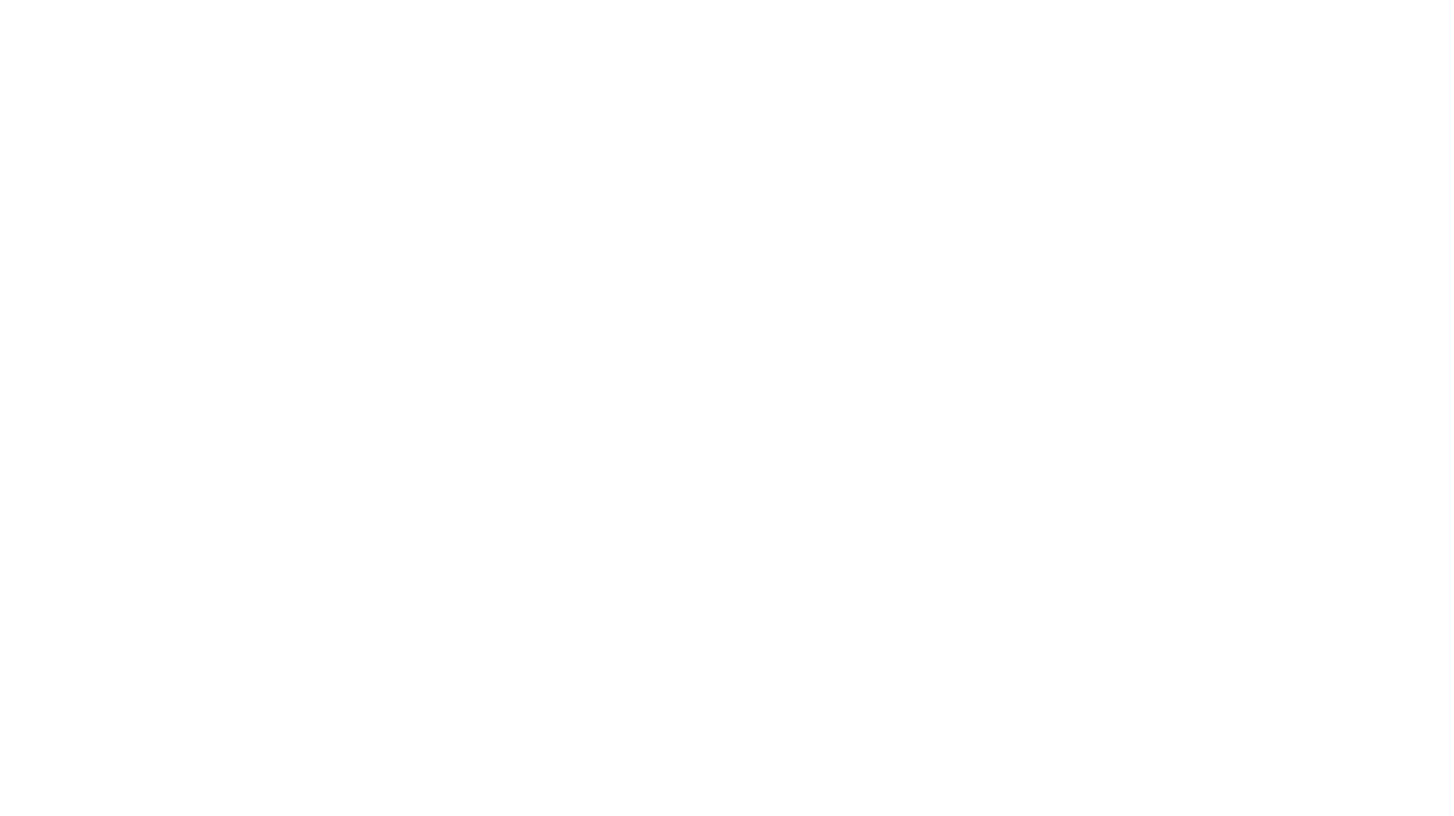 scroll, scrollTop: 0, scrollLeft: 0, axis: both 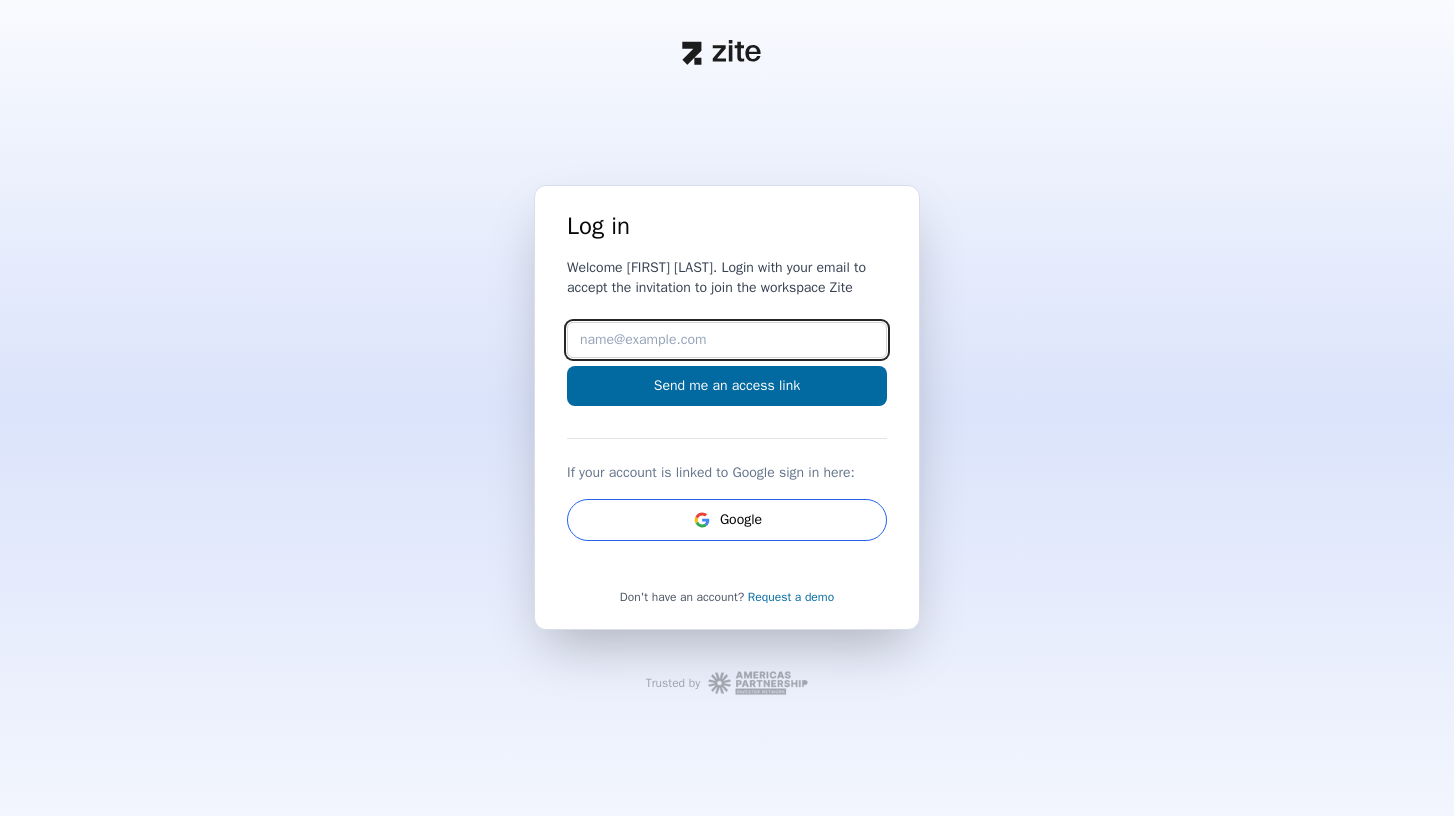 click on "Email" at bounding box center [727, 340] 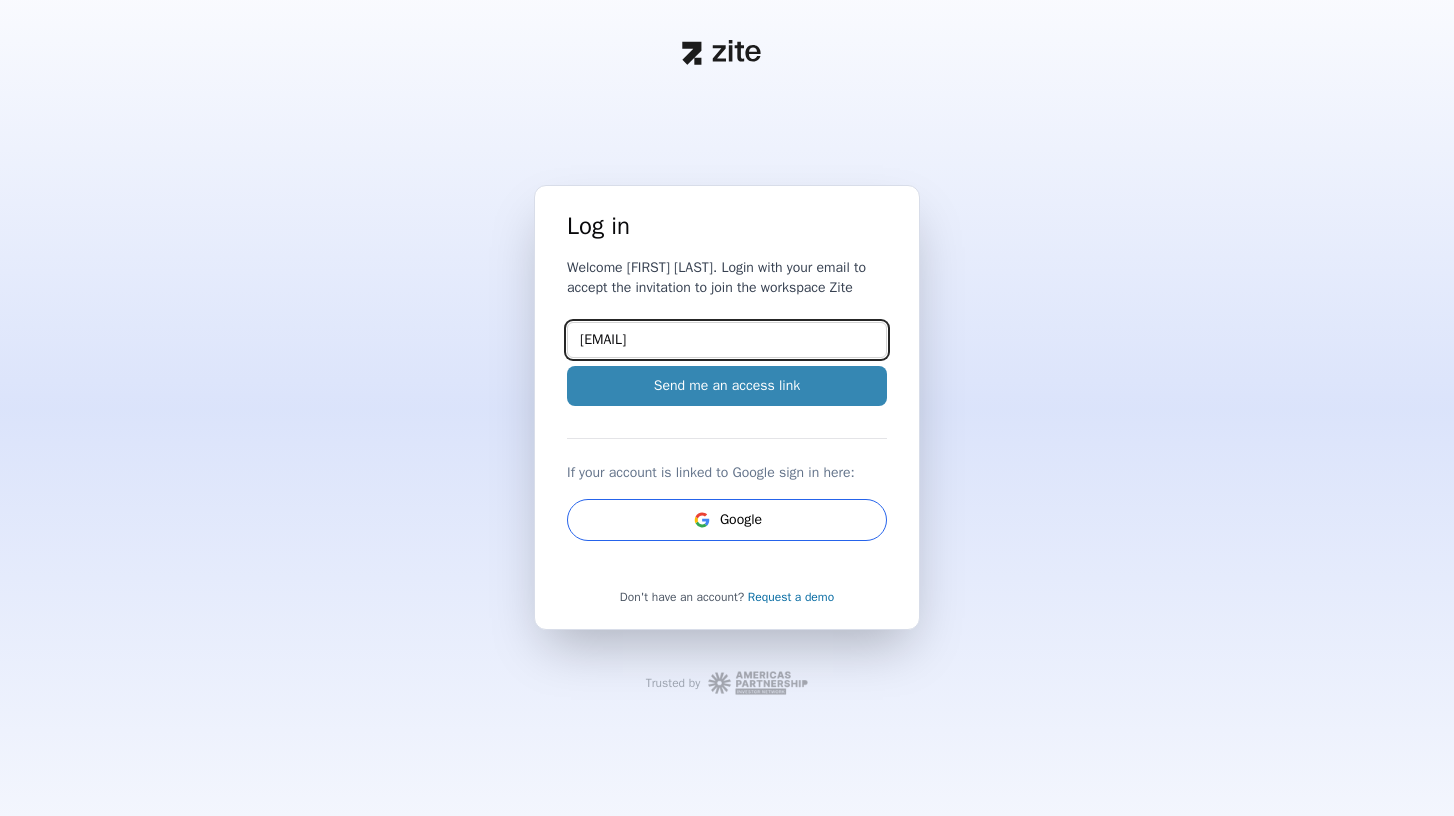 type on "[EMAIL]" 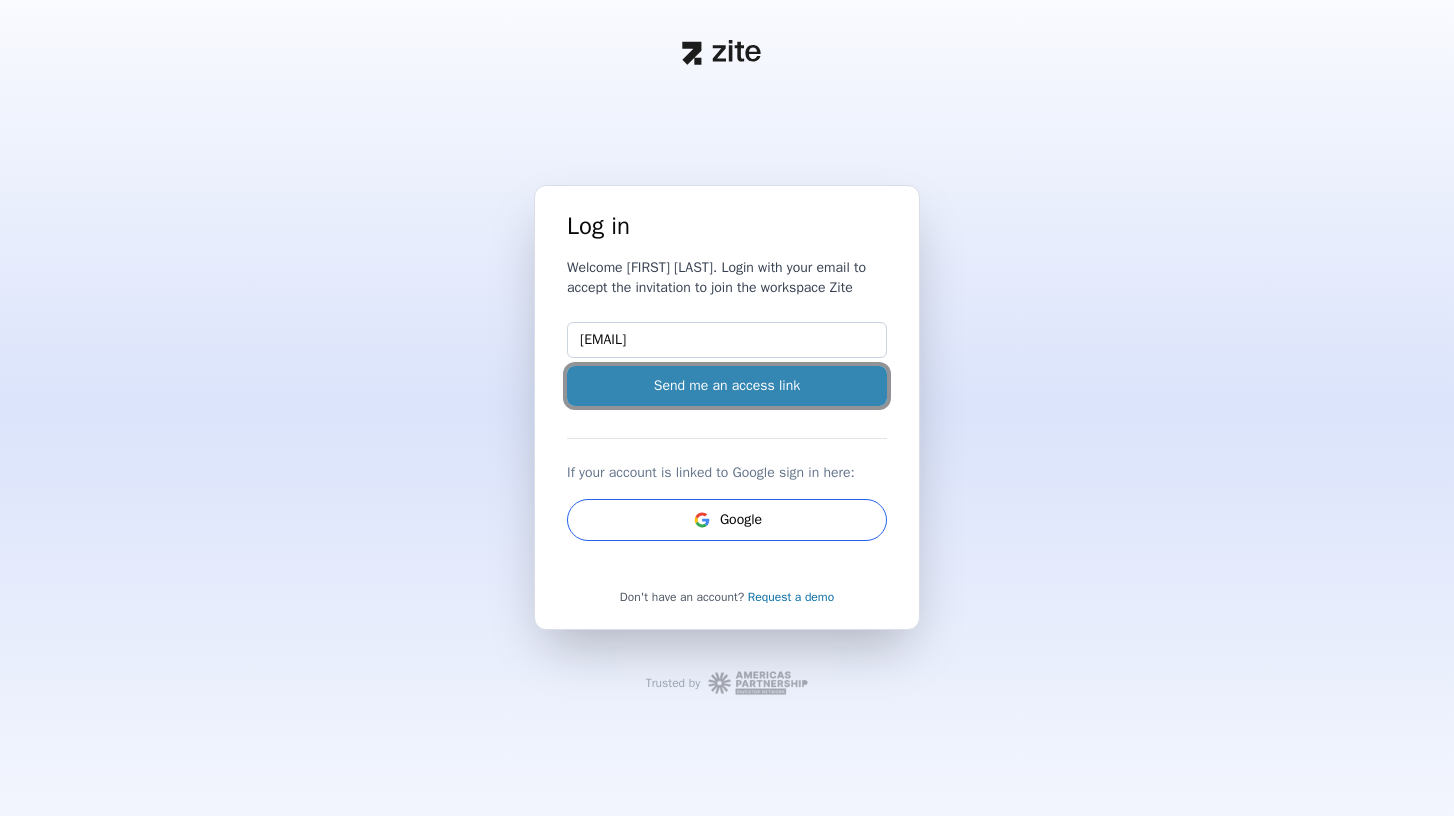 click on "Send me an access link" at bounding box center [727, 386] 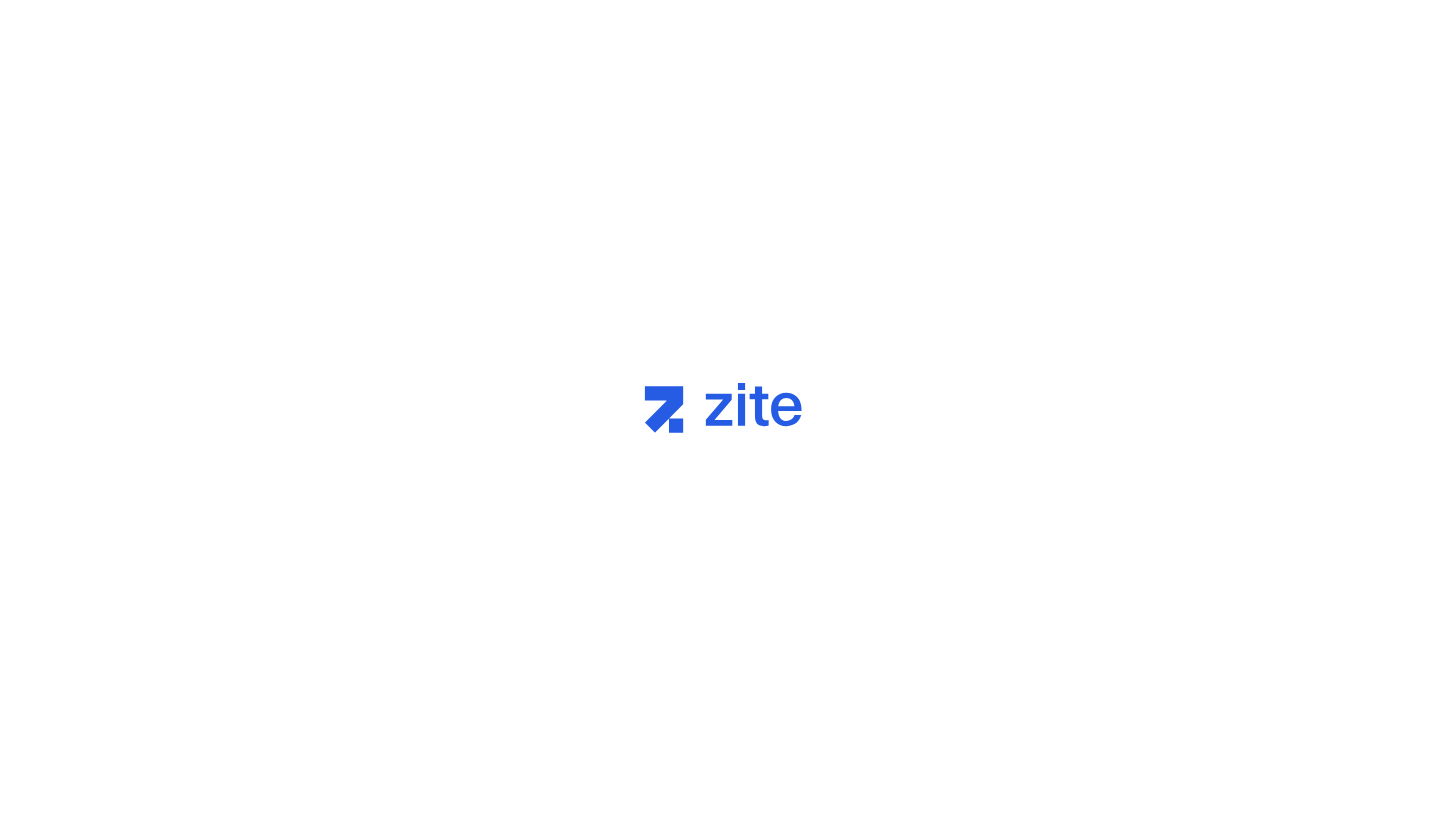 scroll, scrollTop: 0, scrollLeft: 0, axis: both 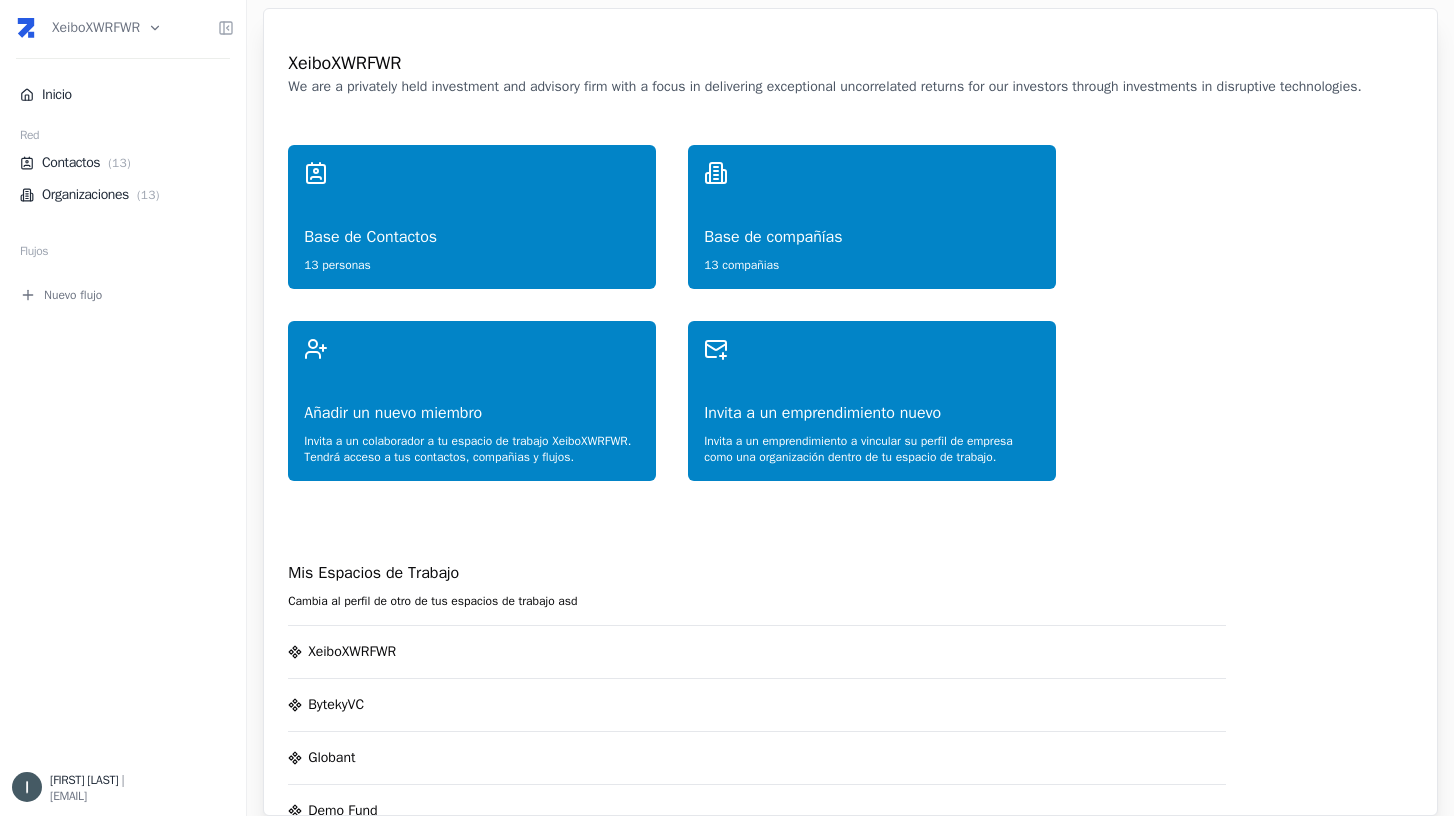 click on "XeiboXWRFWR Inicio Red Contactos ( 13 ) Organizaciones ( 13 ) Flujos Nuevo flujo [FIRST] [LAST]   |  [EMAIL] XeiboXWRFWR We are a privately held investment and advisory firm with a focus in delivering exceptional uncorrelated returns for our investors through investments in disruptive technologies. Base de Contactos 13   personas Base de compañías 13   compañias Añadir un nuevo miembro Invita a un colaborador a tu espacio de trabajo   XeiboXWRFWR . Tendrá acceso a tus contactos, compañias y flujos. Invita a un emprendimiento nuevo Invita a un emprendimiento a vincular su perfil de empresa como una organización dentro de tu espacio de trabajo. Mis Espacios de Trabajo Cambia al perfil de otro de tus espacios de trabajo   asd XeiboXWRFWR BytekyVC Globant Demo Fund APEP Demo Zite - Workspace D Xeibo Ventures TCA Alpha Solaris Cache Ventures Microsoft AI LAB Demo Workspace IAE - Comite  Vefy - Demo Zite Newtopia VC MB Holding Americas Partnership Investor Network - InApep Innovation Fund BAC IAE" at bounding box center [727, 408] 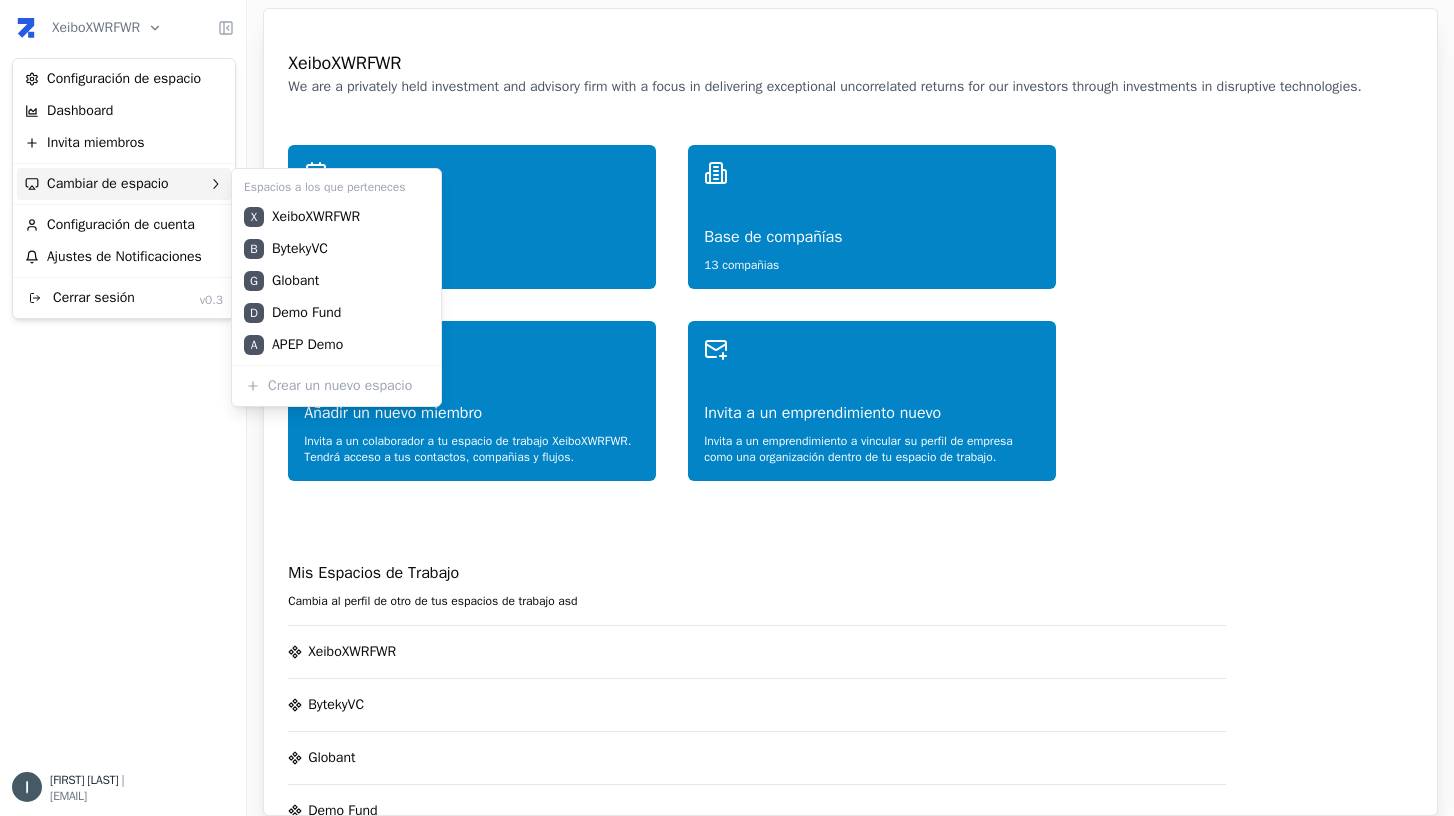 click on "Cambiar de espacio" at bounding box center (124, 184) 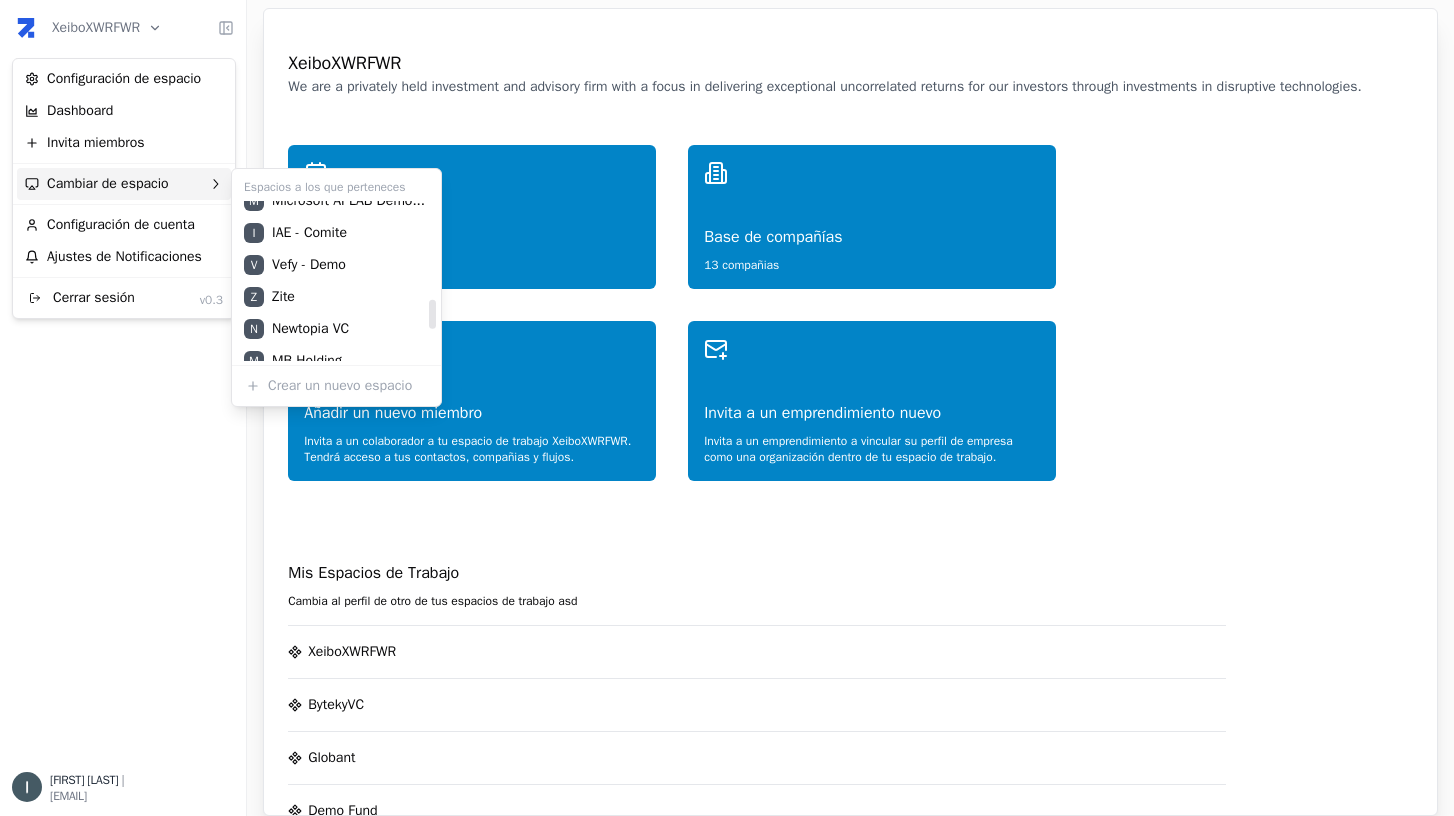 scroll, scrollTop: 704, scrollLeft: 0, axis: vertical 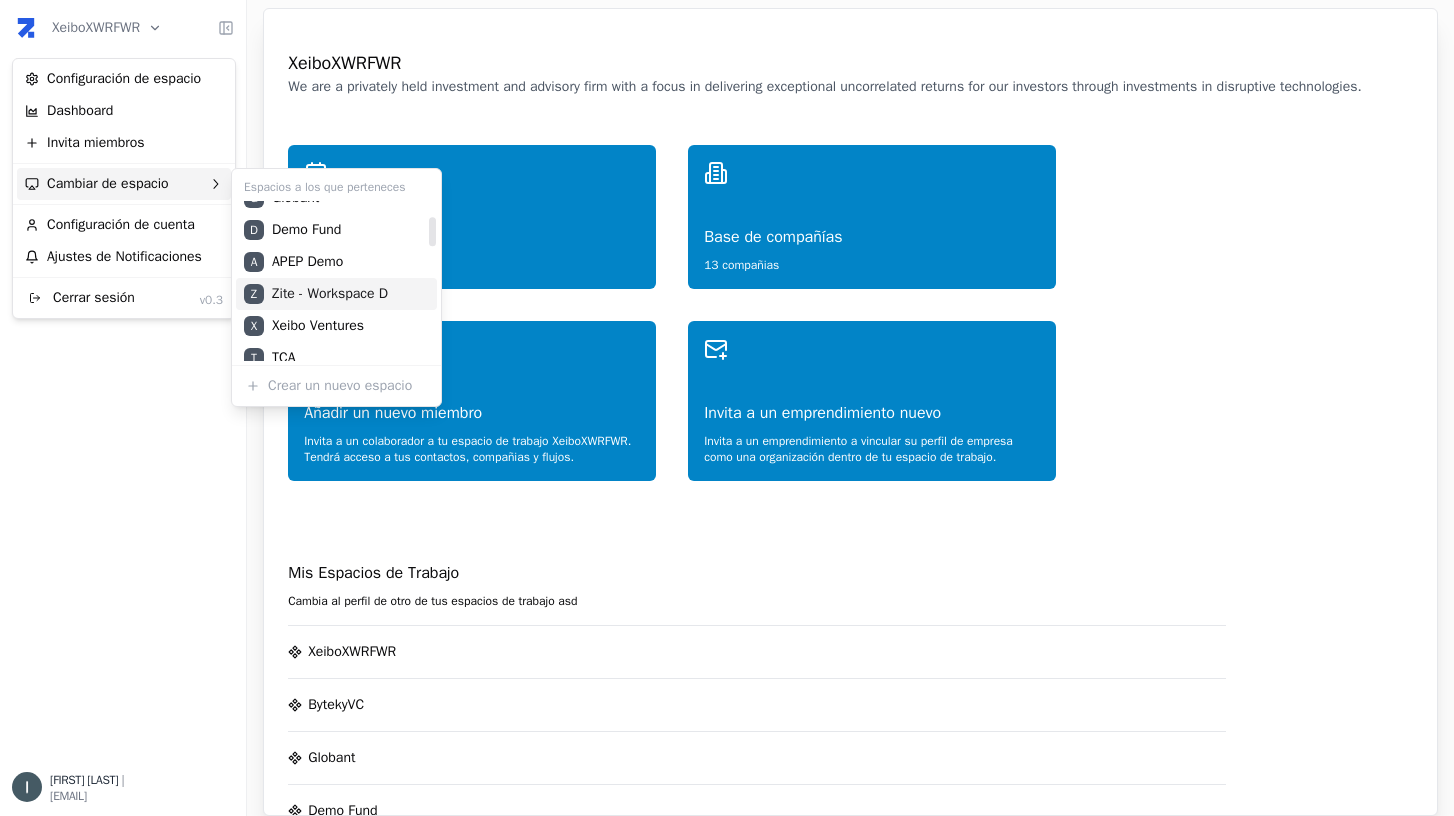 click on "Z Zite - Workspace D" at bounding box center [336, 294] 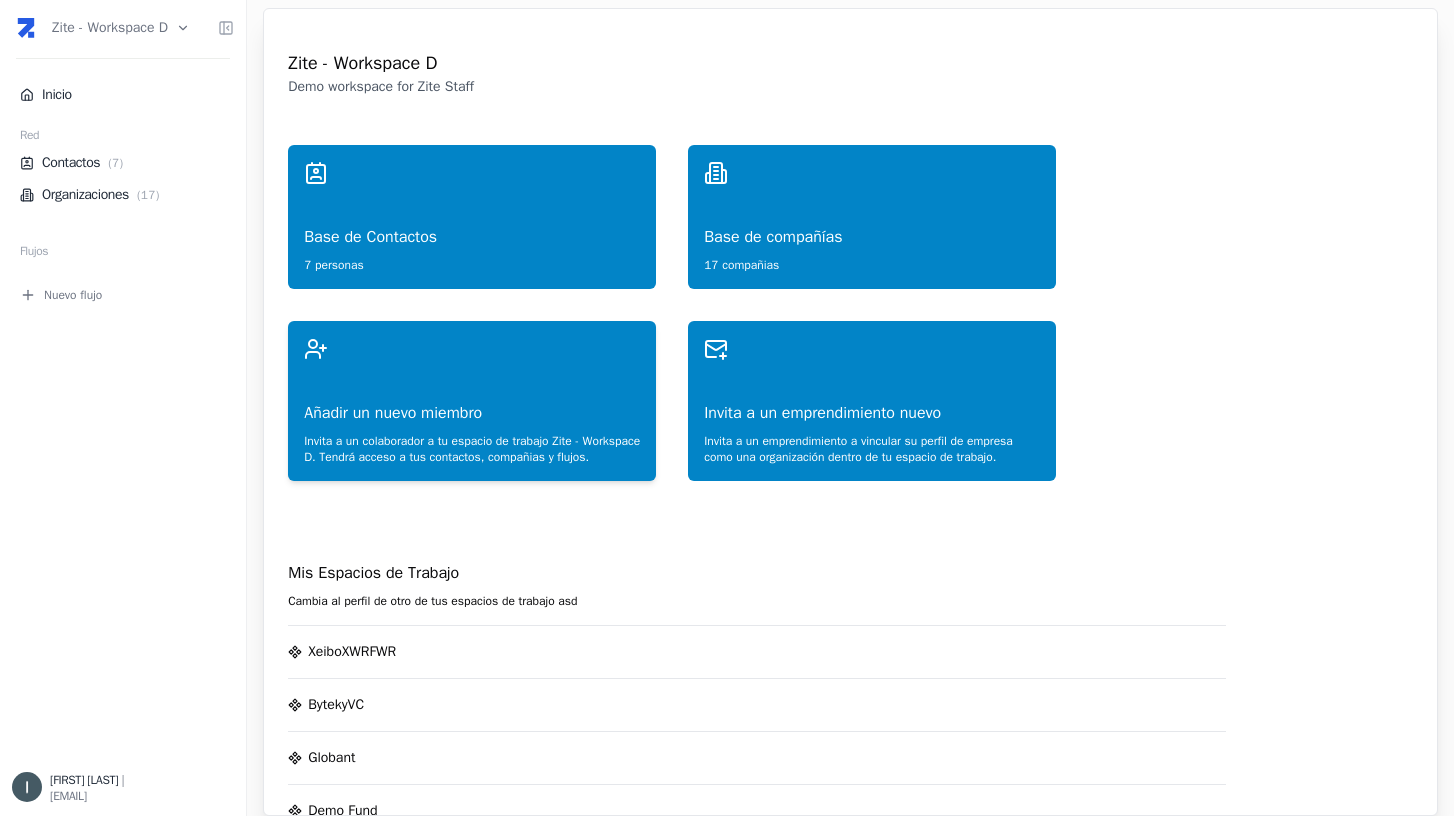 scroll, scrollTop: 0, scrollLeft: 0, axis: both 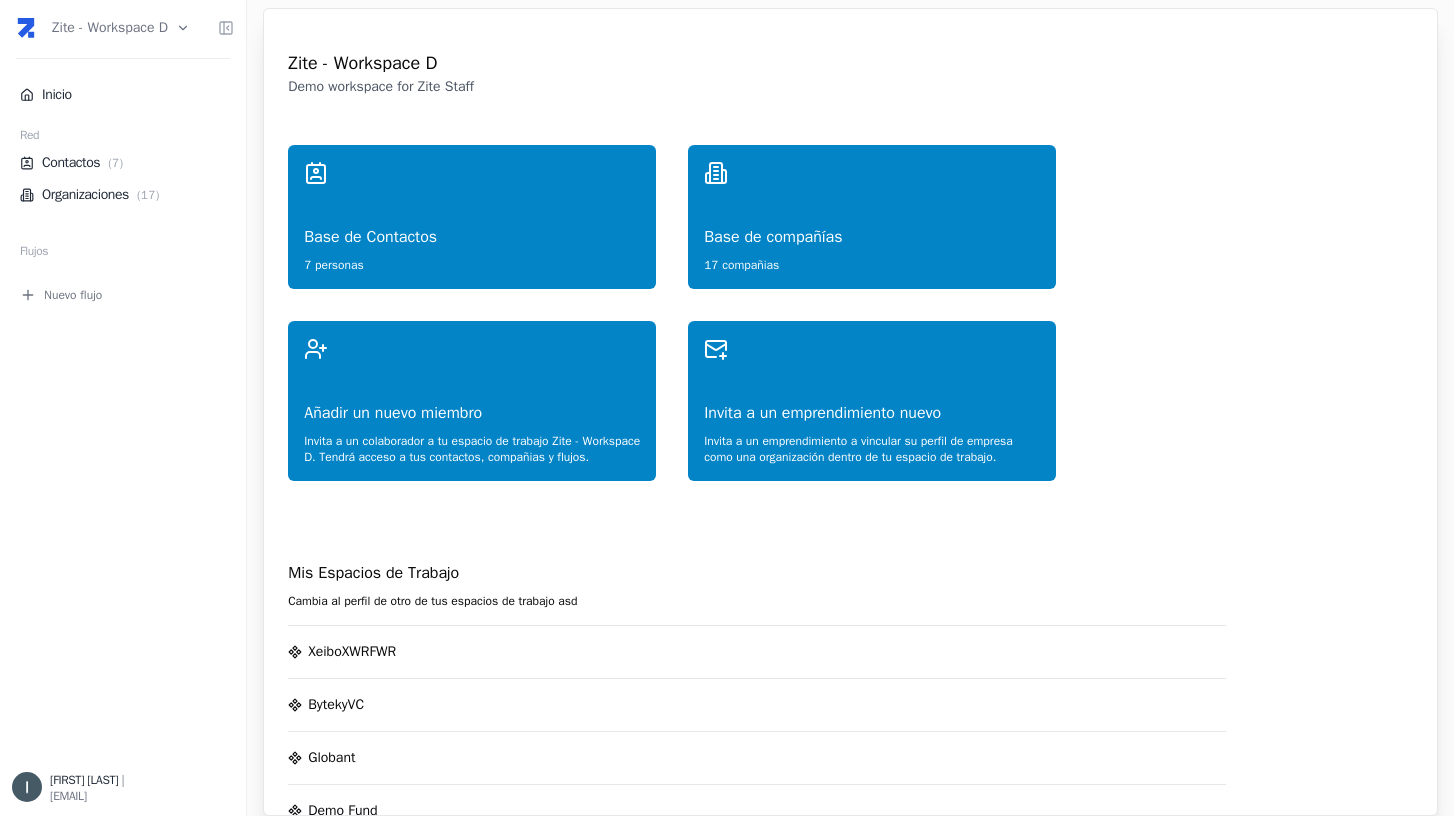 click on "Zite - Workspace D Inicio Red Contactos ( 7 ) Organizaciones ( 17 ) Flujos Nuevo flujo Ivan Caride   |  ivan@trydealflow.com Zite - Workspace D Demo workspace for Zite Staff Base de Contactos 7   personas Base de compañías 17   compañias Añadir un nuevo miembro Invita a un colaborador a tu espacio de trabajo   Zite - Workspace D . Tendrá acceso a tus contactos, compañias y flujos. Invita a un emprendimiento nuevo Invita a un emprendimiento a vincular su perfil de empresa como una organización dentro de tu espacio de trabajo. Mis Espacios de Trabajo Cambia al perfil de otro de tus espacios de trabajo   asd XeiboXWRFWR BytekyVC Globant Demo Fund APEP Demo Zite - Workspace D Xeibo Ventures TCA Alpha Solaris Cache Ventures Microsoft AI LAB Demo Workspace IAE - Comite  Vefy - Demo Zite Newtopia VC MB Holding Americas Partnership Investor Network - InApep Ivan Caride Portfolio IAE  Innovation Fund Demo Noviembre 2024 Pro Ecuador - Inversiones Rana Workspace - Testing Innpulsa Colombia Demo Workspace - Alaya" at bounding box center [727, 408] 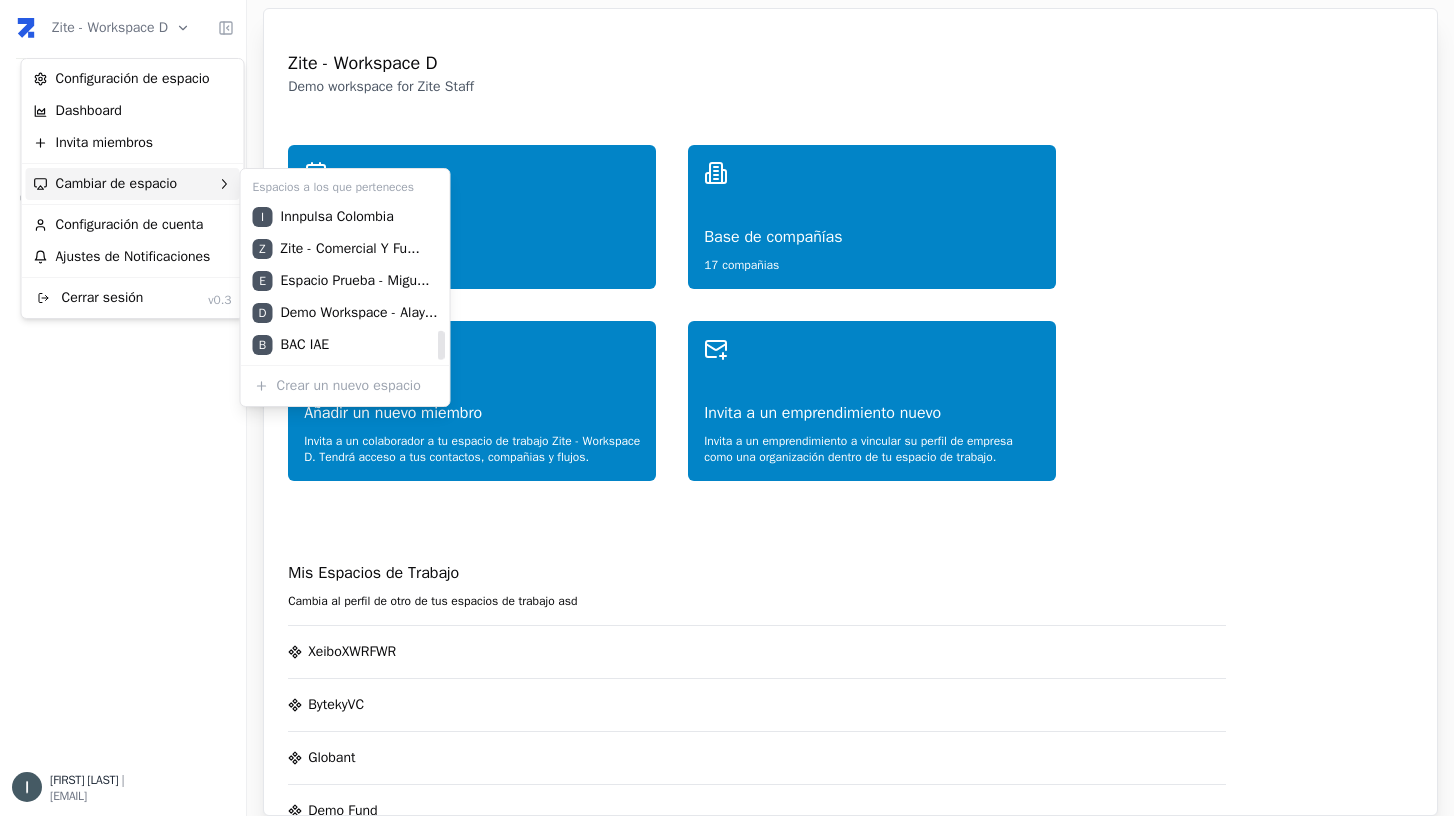 scroll, scrollTop: 691, scrollLeft: 0, axis: vertical 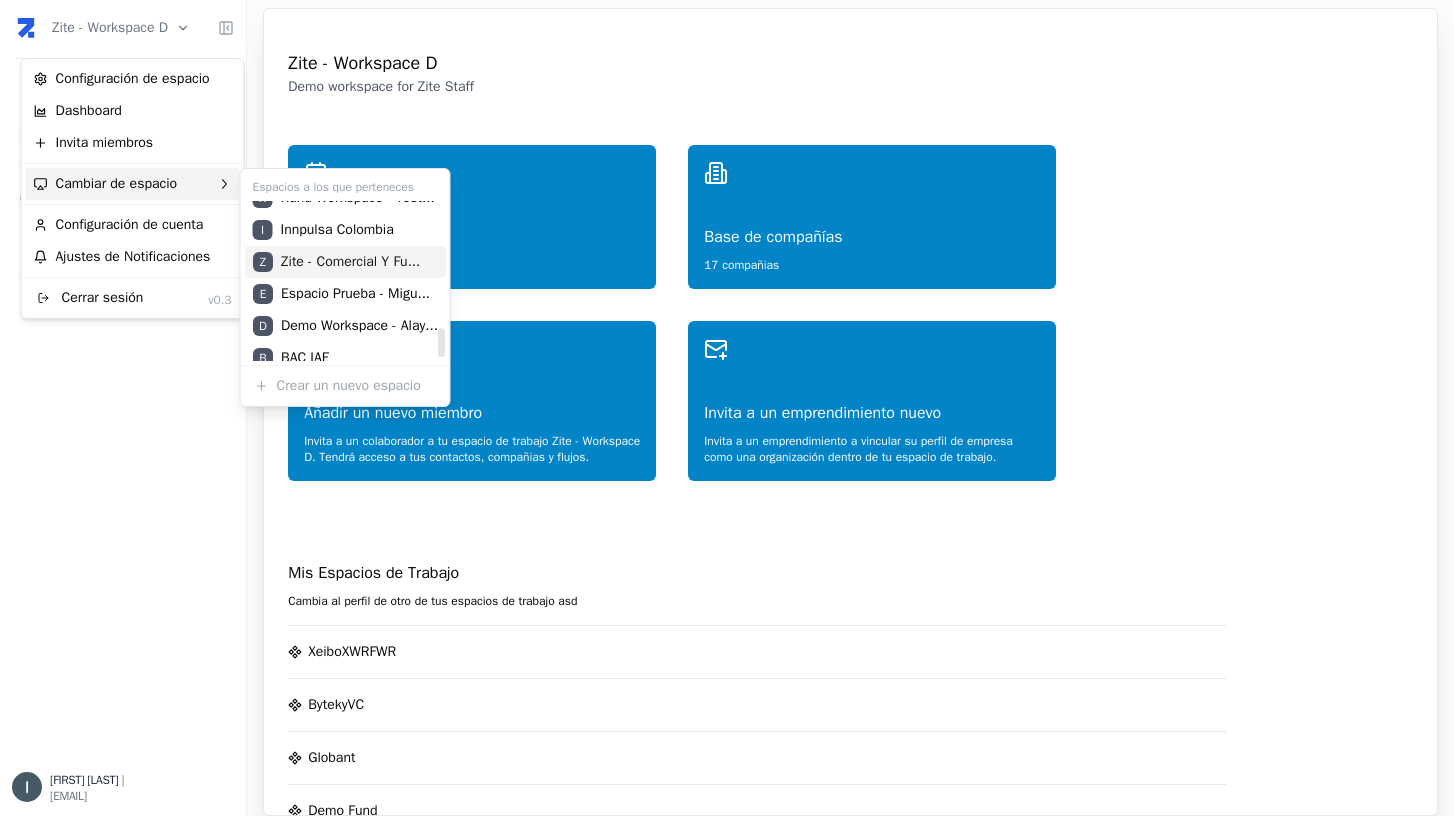 click on "Z Zite - Comercial y Fu..." at bounding box center [345, 262] 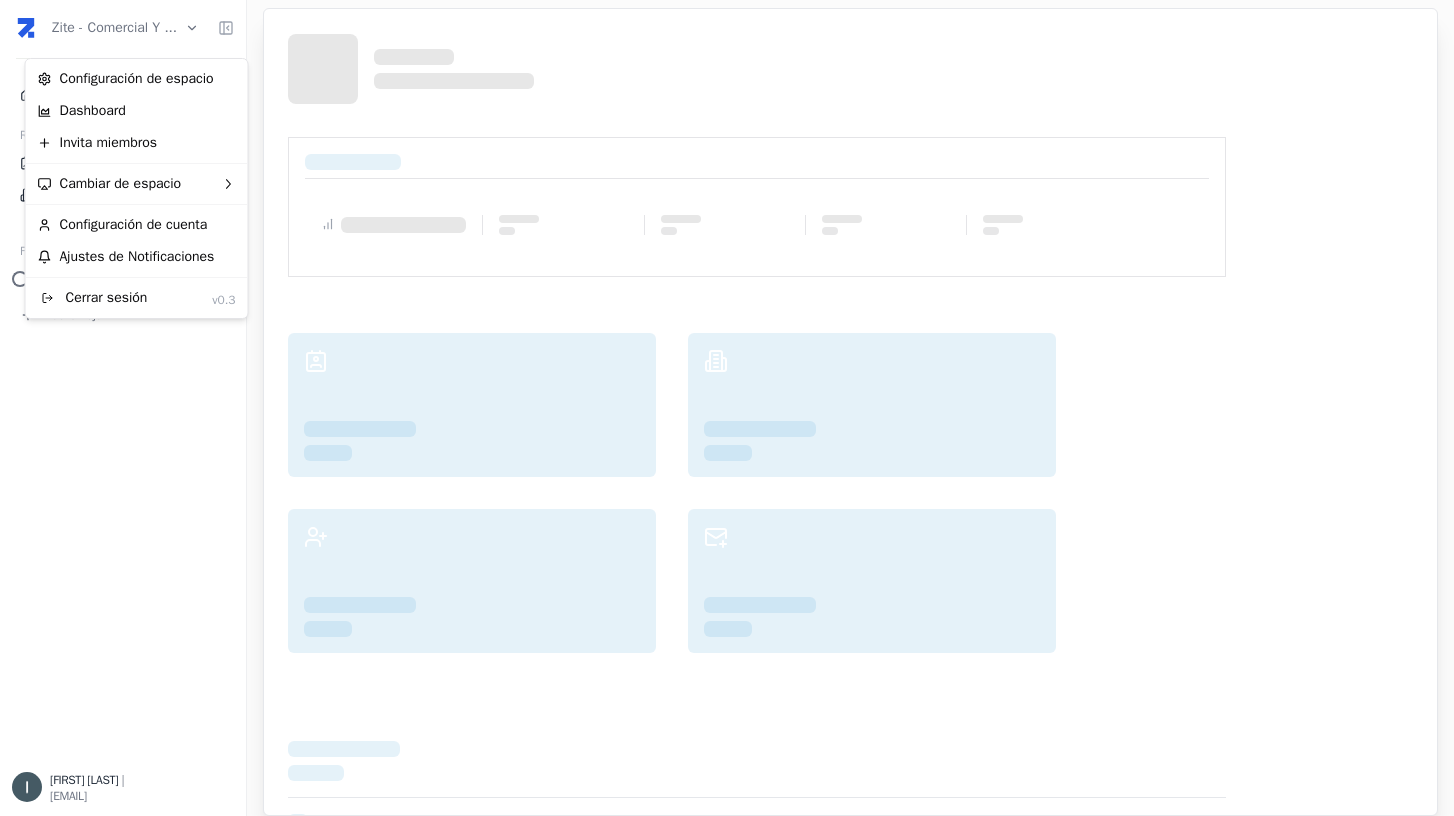 click on "Zite - Comercial y ... Inicio Red Contactos ( 51 ) Organizaciones ( 160 ) Flujos Nuevo flujo Ivan Caride   |  ivan@trydealflow.com © Zite 2024. On alpha testing by invitation only. Version 0.2b.
Press space bar to start a drag.
When dragging you can use the arrow keys to move the item around and escape to cancel.
Some screen readers may require you to be in focus mode or to use your pass through key
Configuración de espacio Dashboard Invita miembros Cambiar de espacio Configuración de cuenta Ajustes de Notificaciones   Cerrar sesión   v0.3" at bounding box center [727, 408] 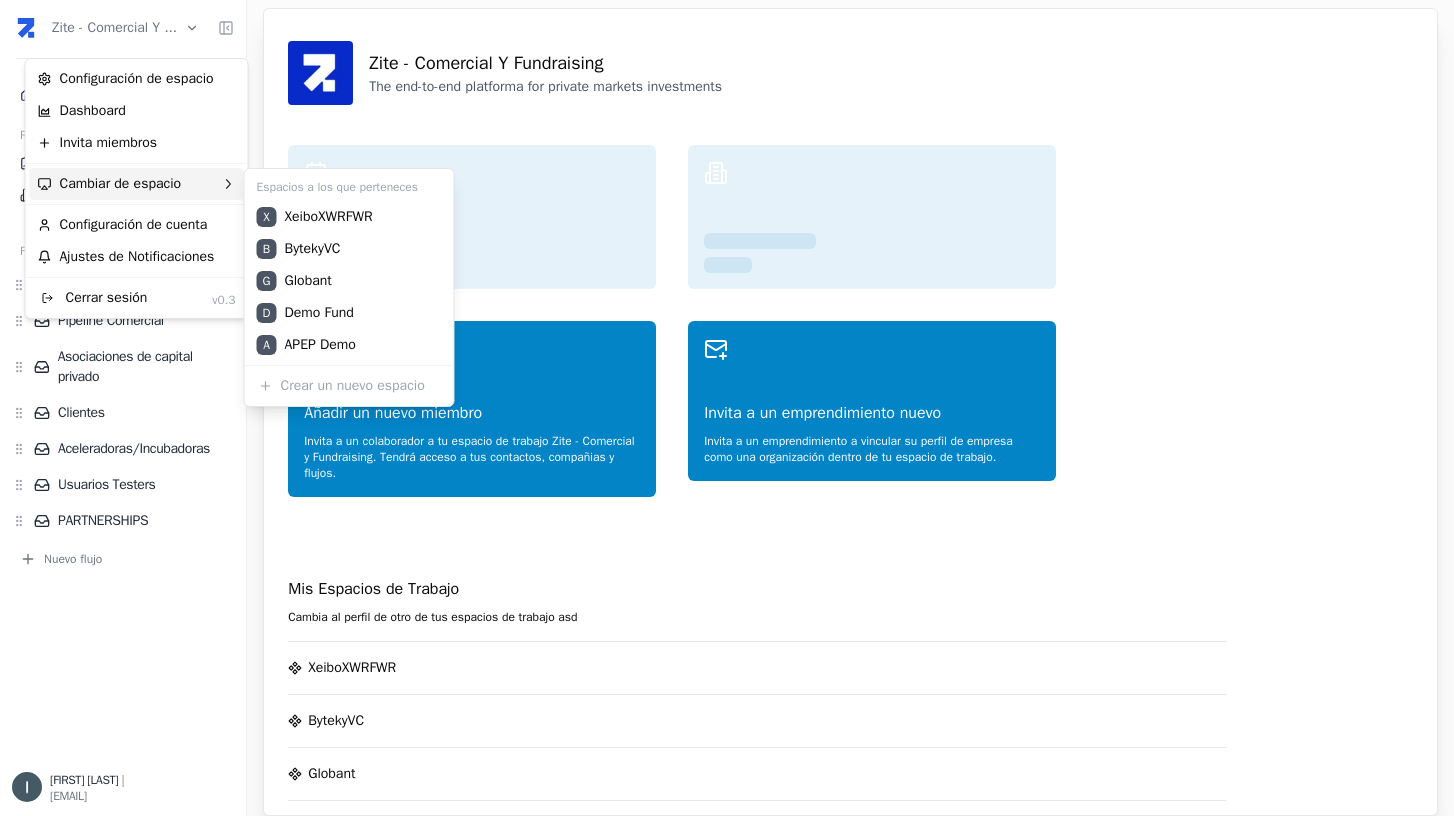 click on "Cambiar de espacio" at bounding box center (137, 184) 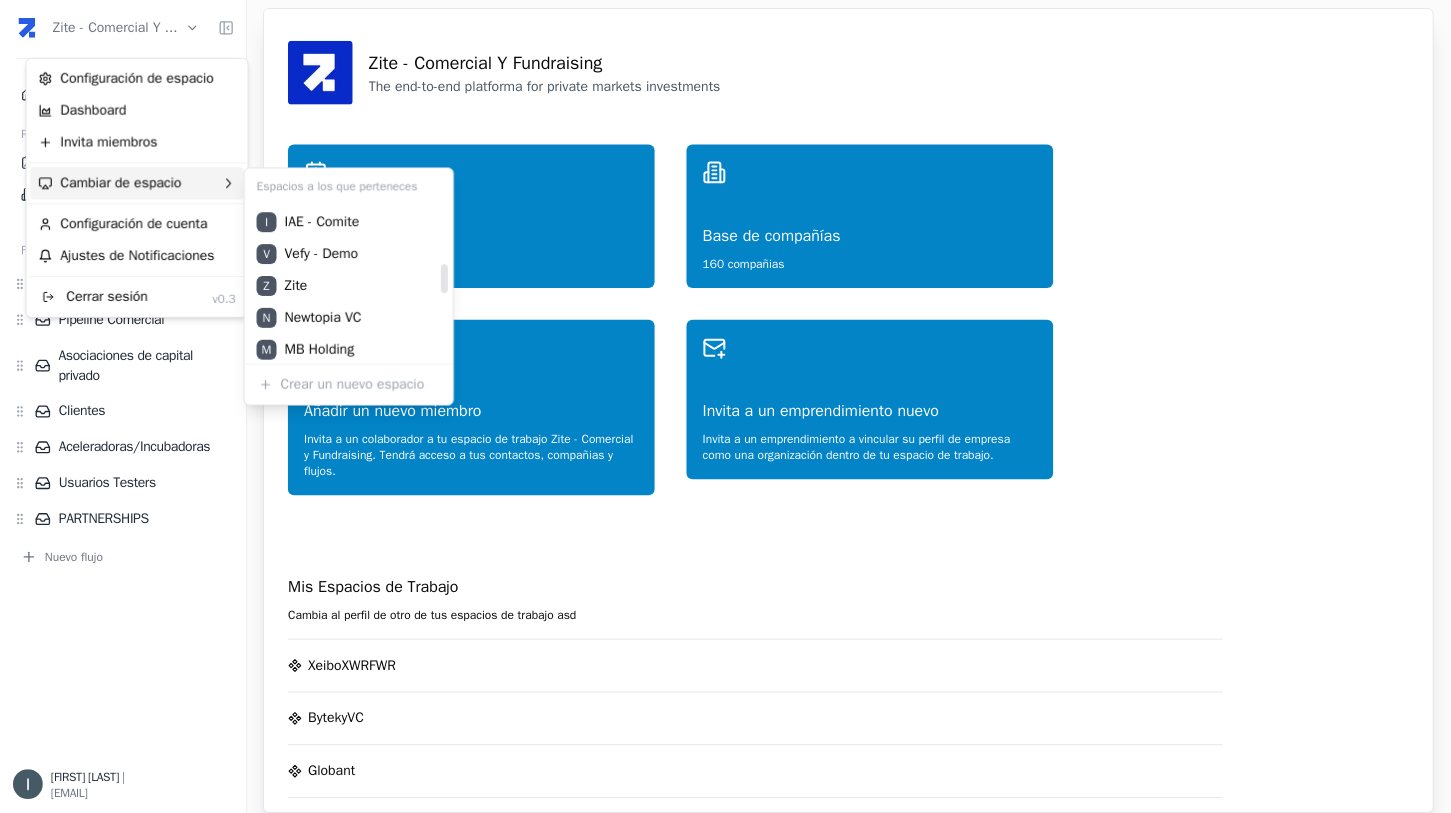 scroll, scrollTop: 367, scrollLeft: 0, axis: vertical 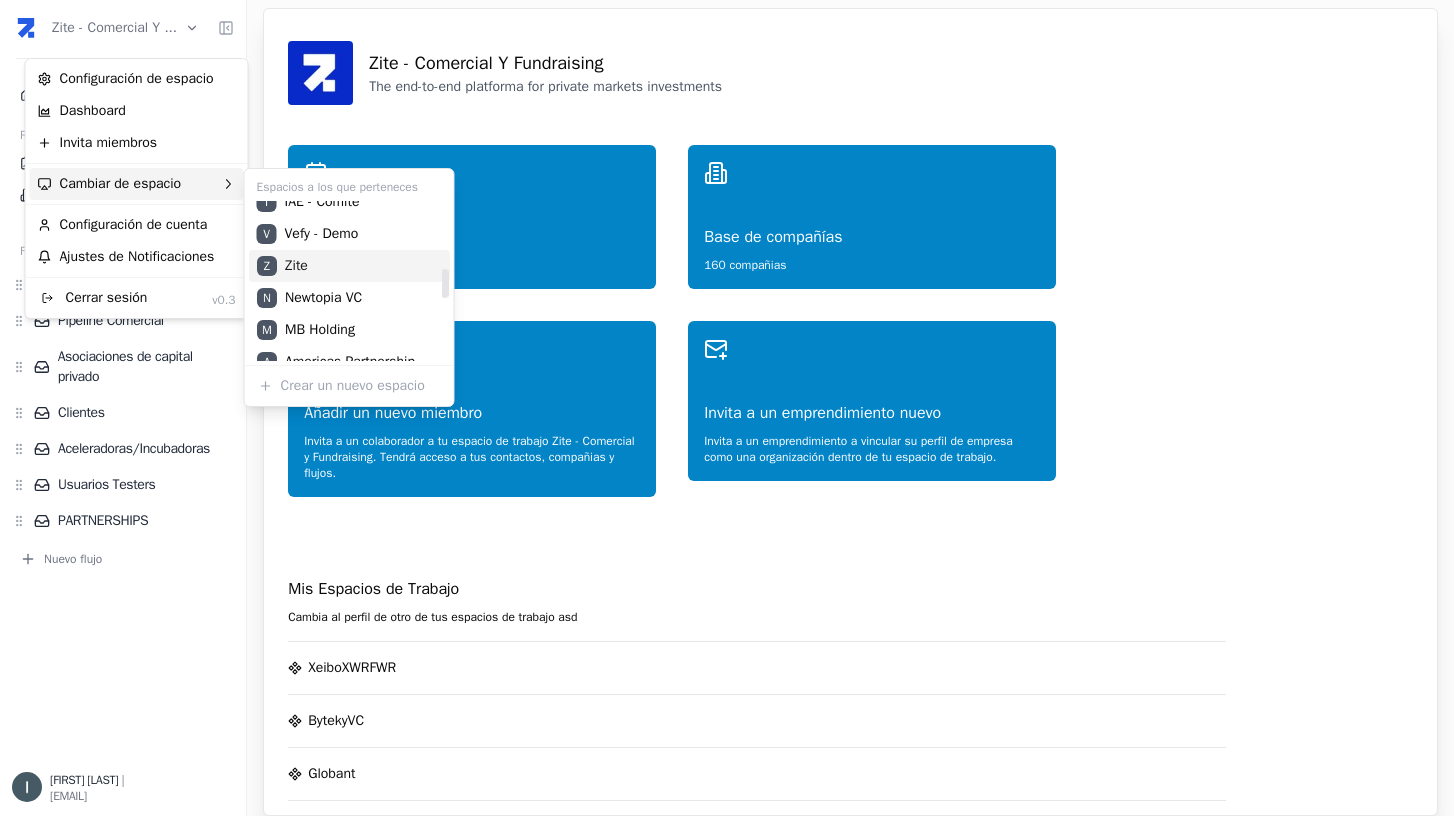 click on "Z Zite" at bounding box center (349, 266) 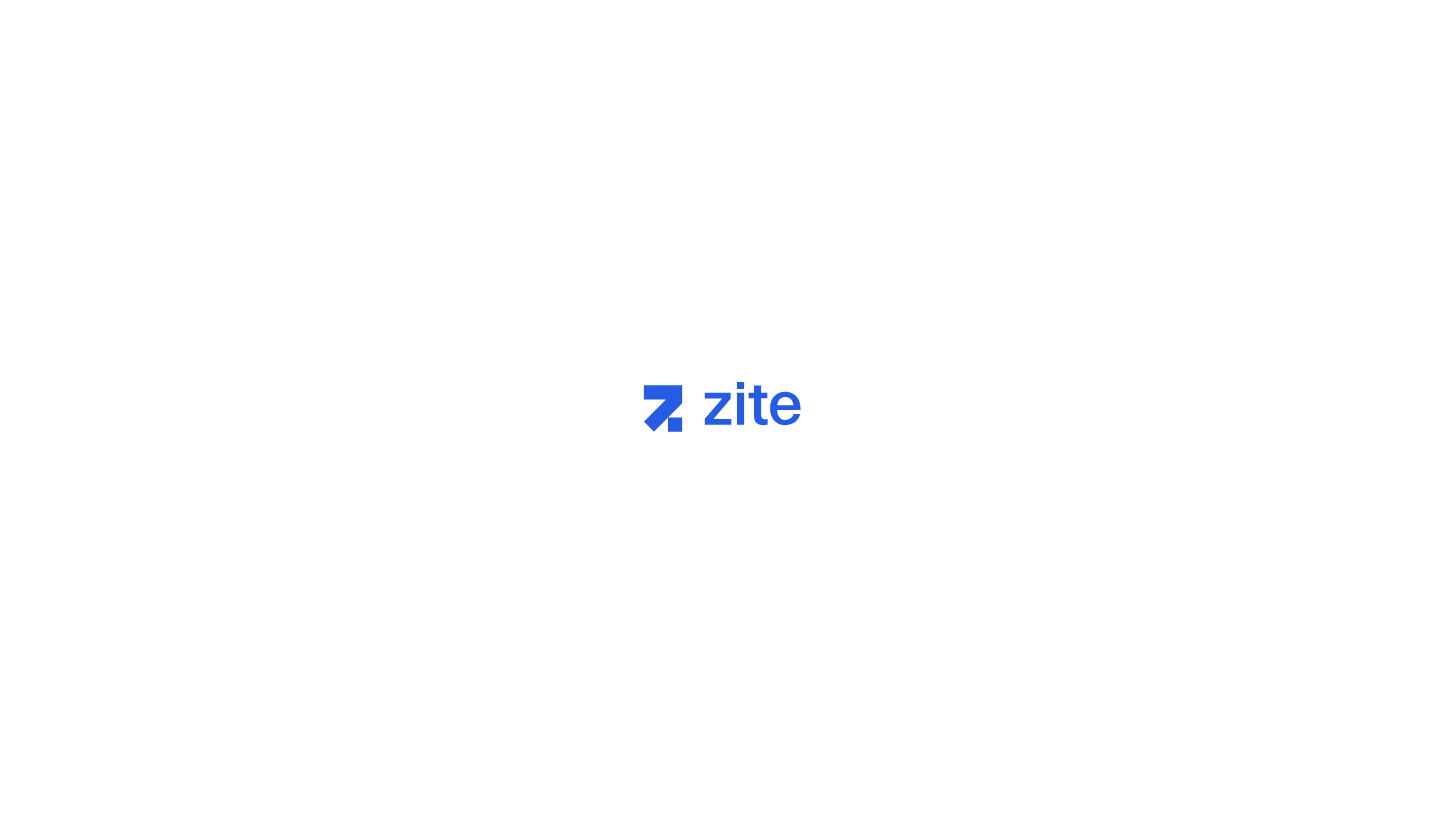 scroll, scrollTop: 0, scrollLeft: 0, axis: both 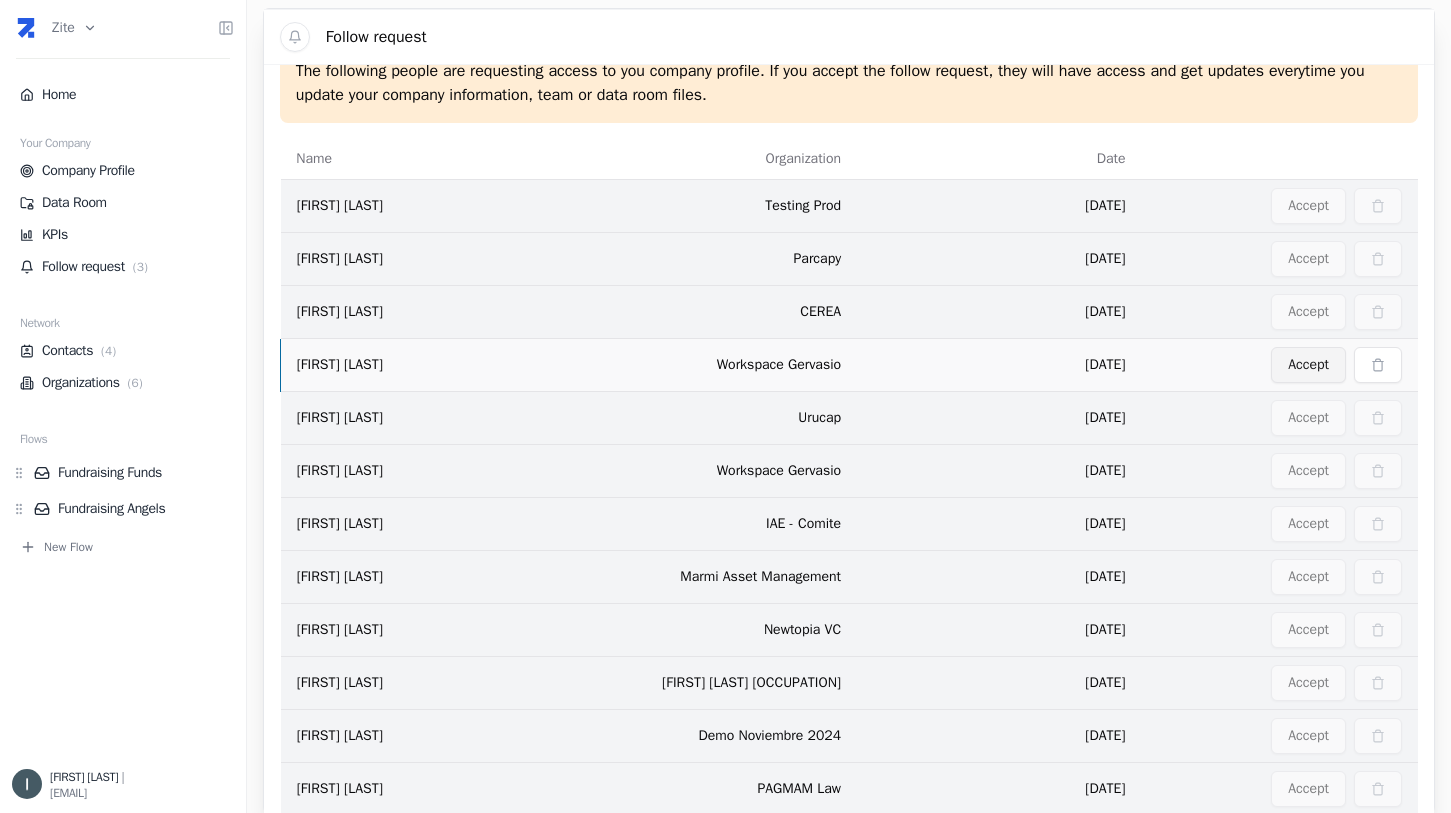click on "Accept" at bounding box center [1308, 365] 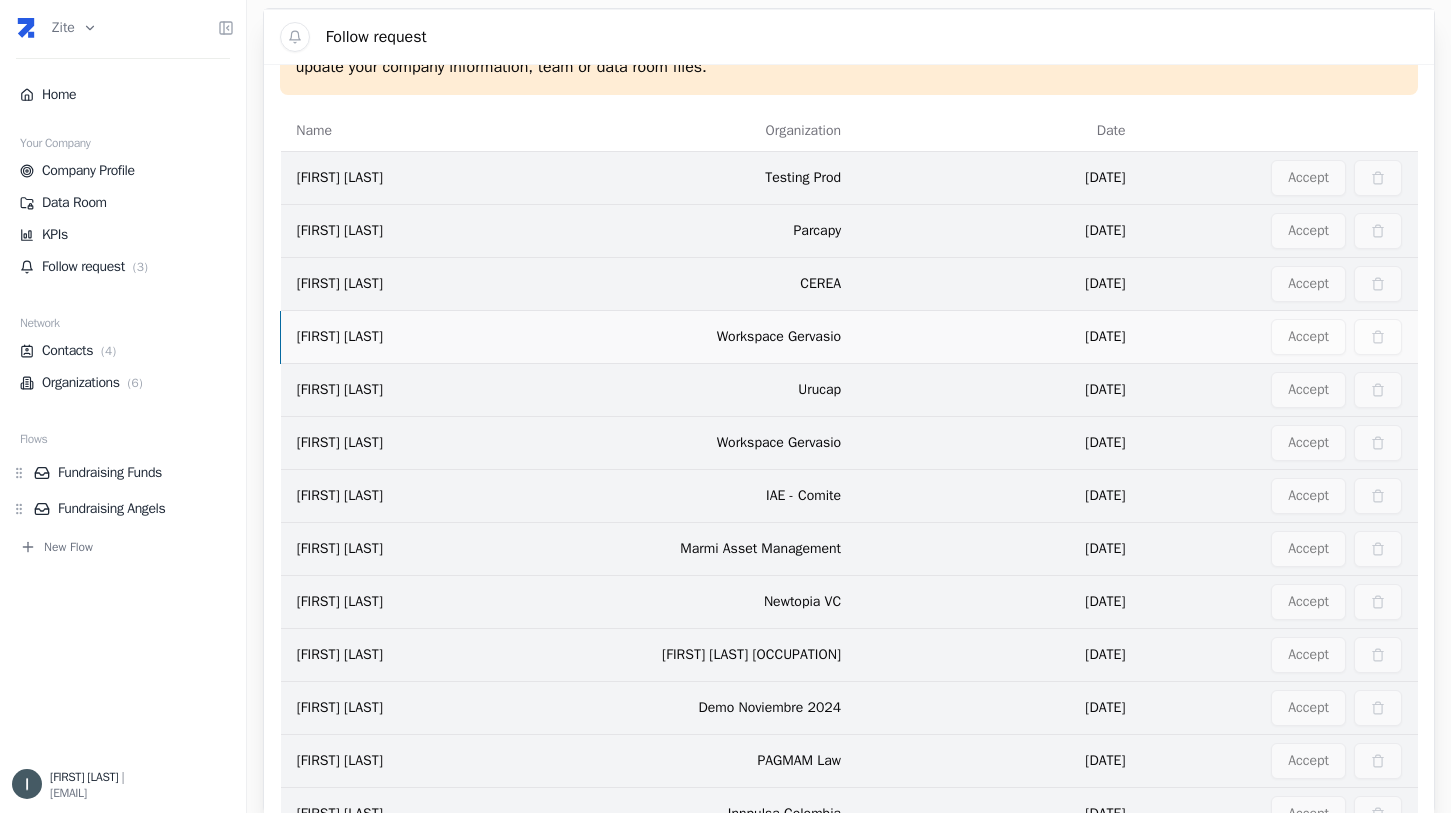 scroll, scrollTop: 77, scrollLeft: 0, axis: vertical 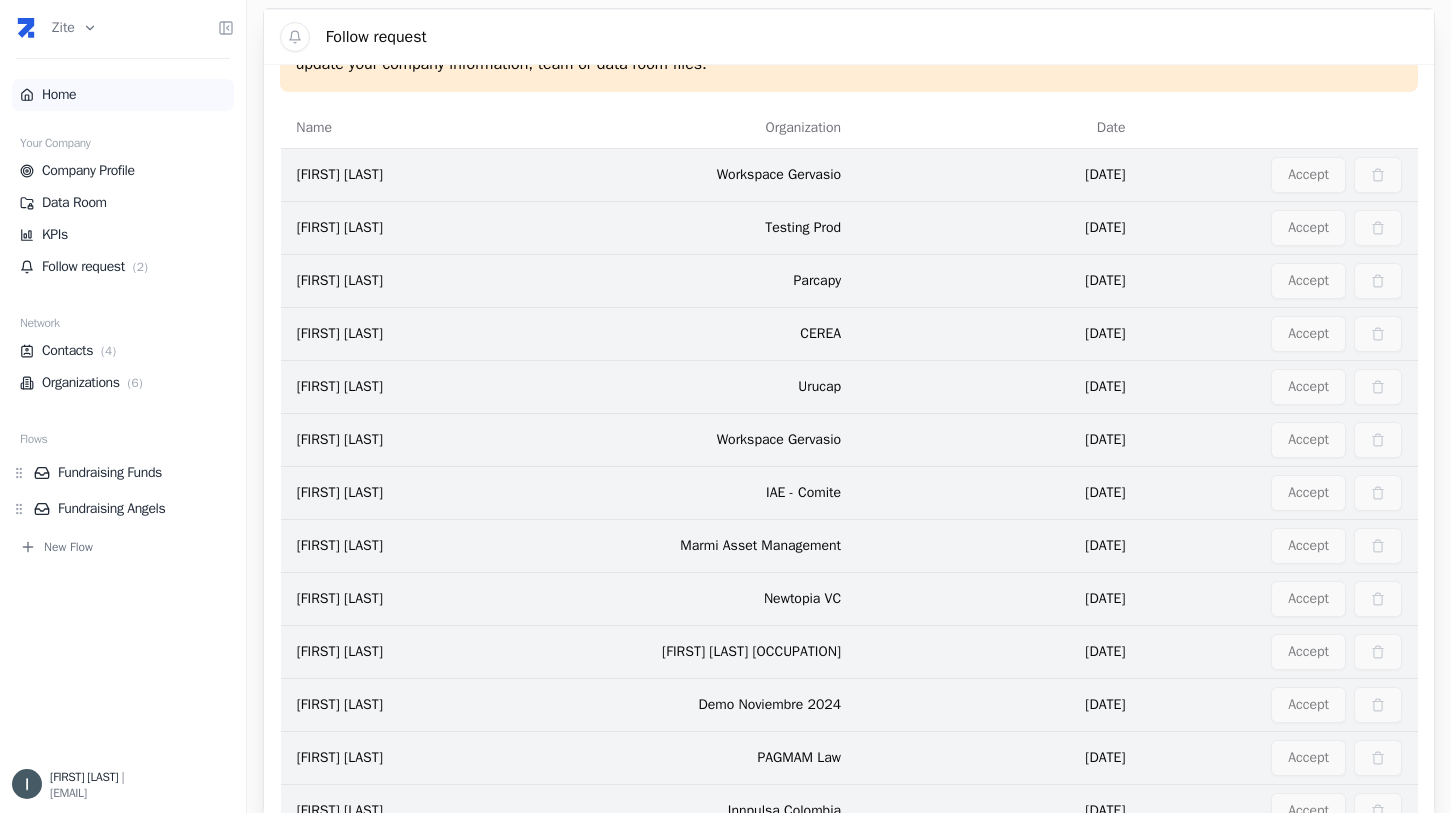 click on "Home" at bounding box center [123, 95] 